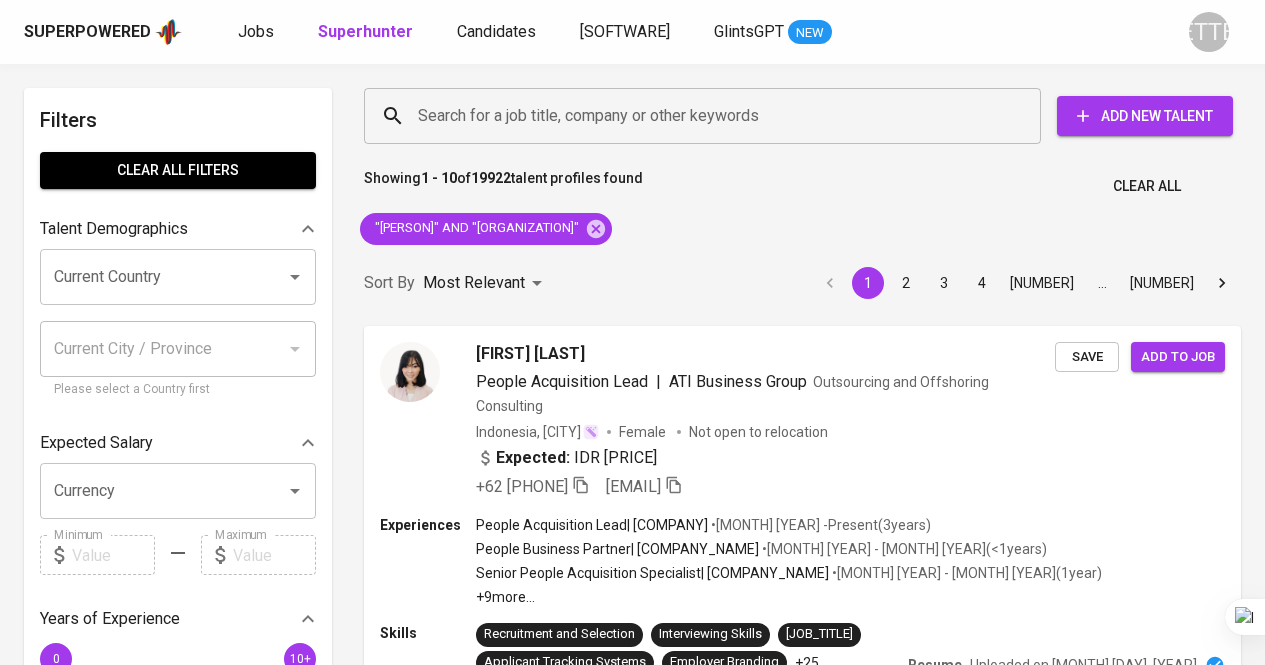 scroll, scrollTop: 145, scrollLeft: 0, axis: vertical 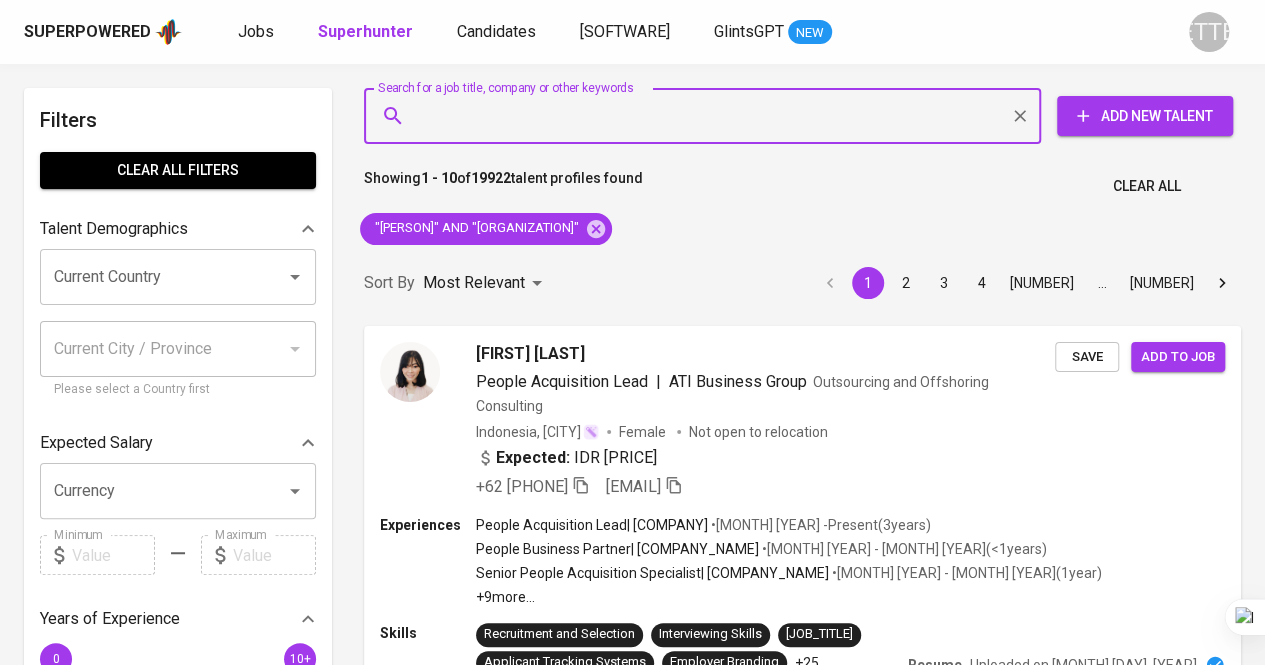 click on "Search for a job title, company or other keywords" at bounding box center [707, 116] 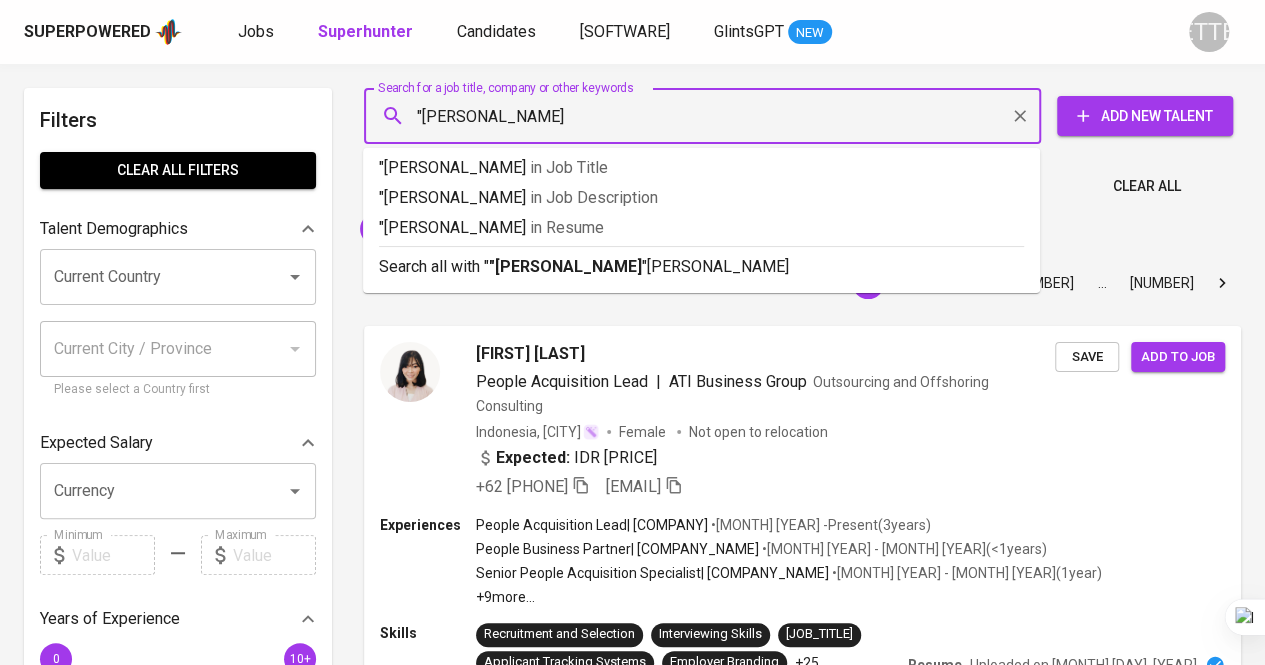 paste on "[FIRST] [LAST]" 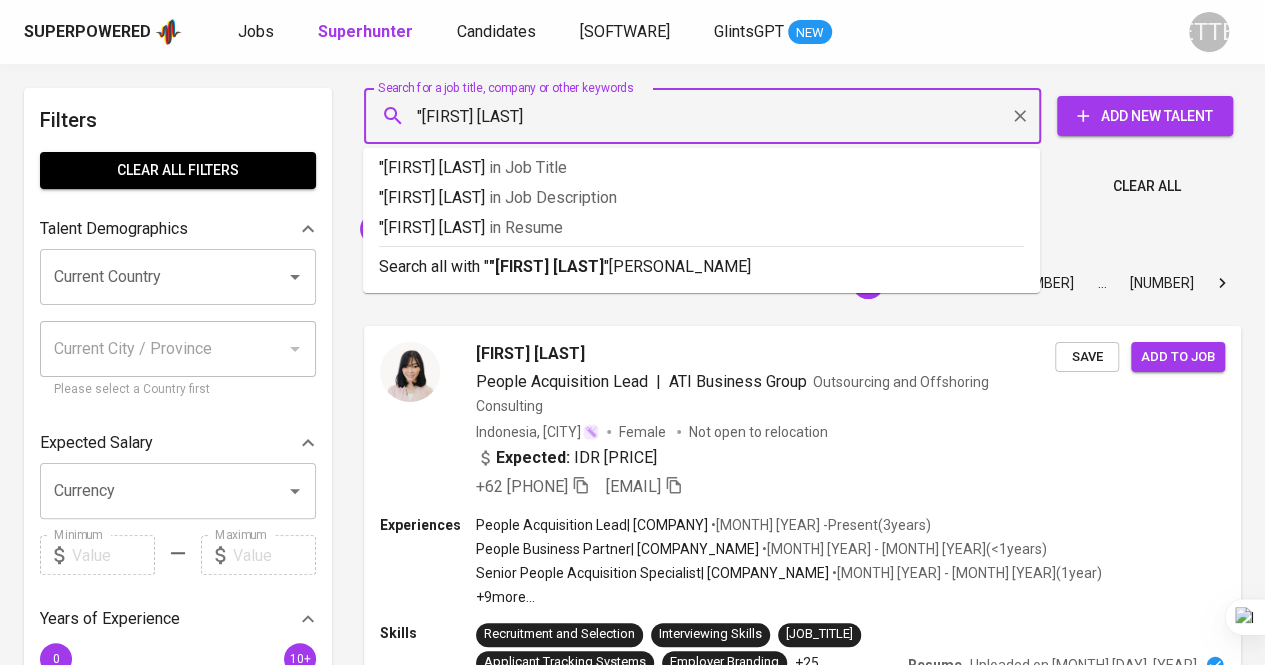 click on ""[FIRST] [LAST]" at bounding box center [707, 116] 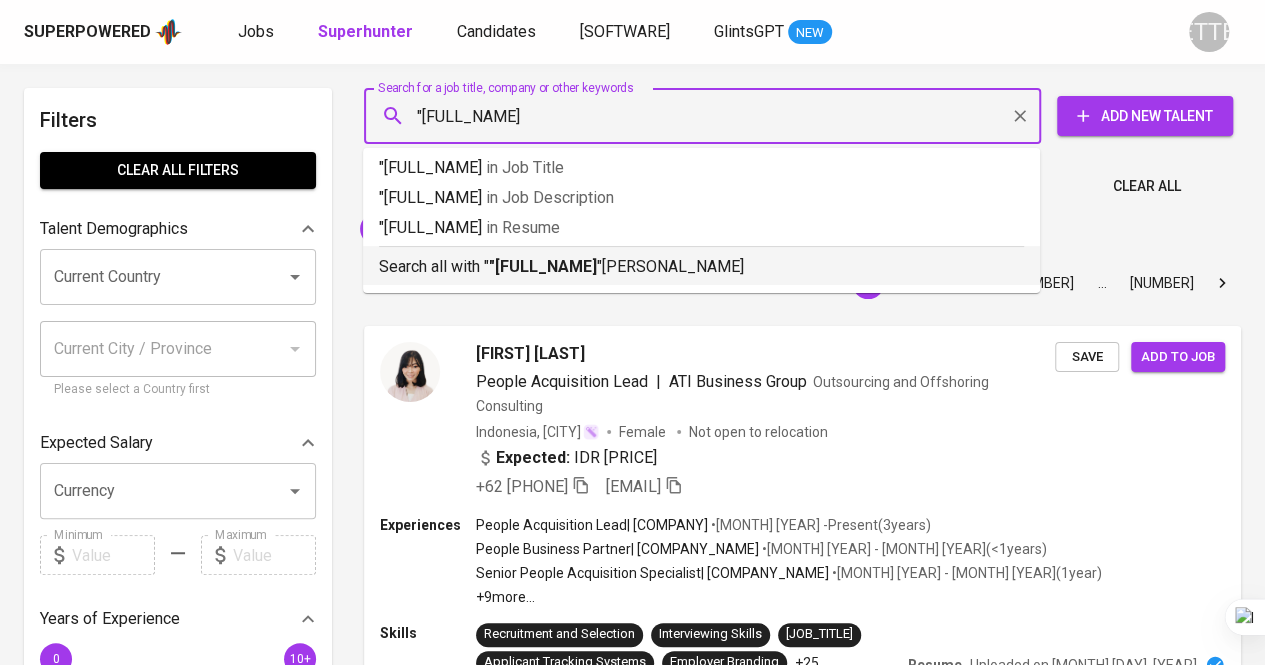 click on ""[FULL_NAME]" at bounding box center [543, 266] 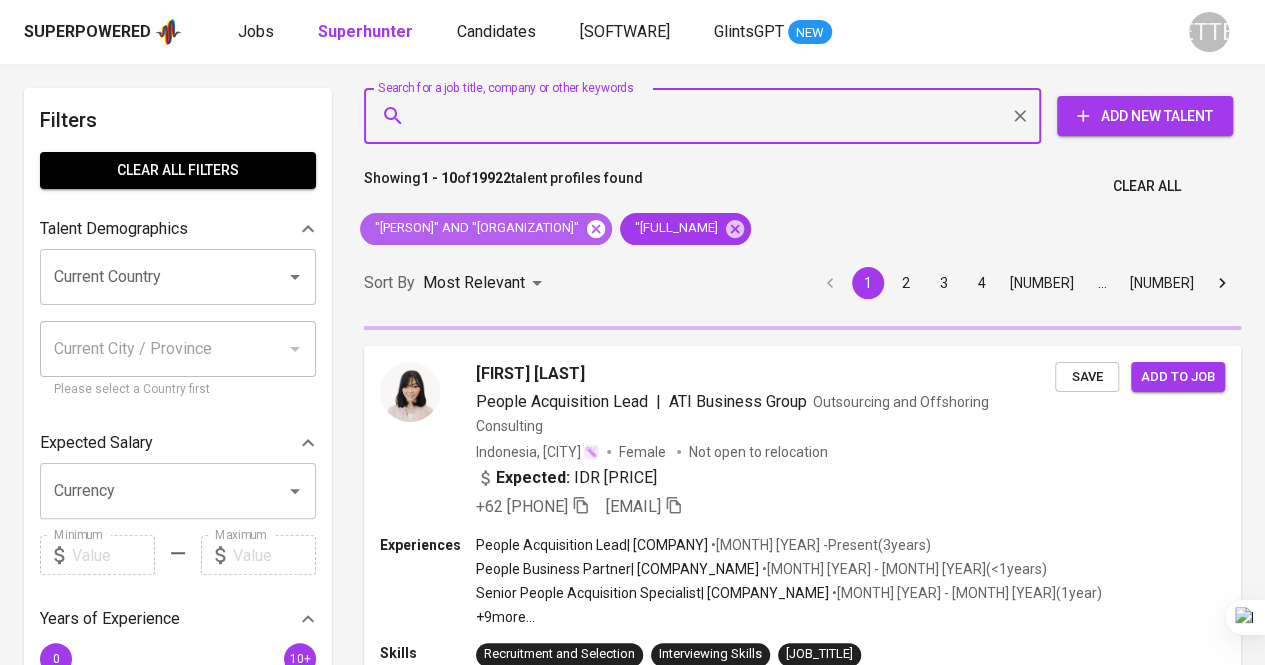 click at bounding box center (596, 228) 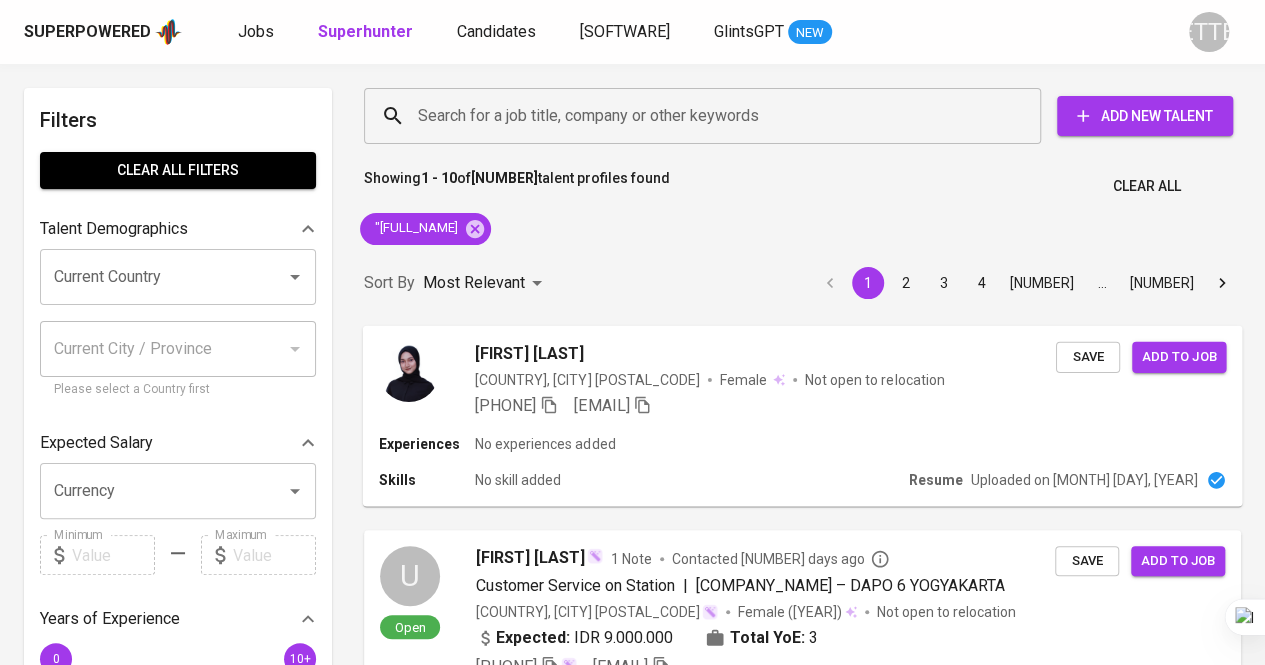 click on "[FIRST] [LAST] Indonesia, [CITY] [GENDER]  Not open to relocation [PHONE]  [EMAIL]  Save Add to job" at bounding box center [803, 379] 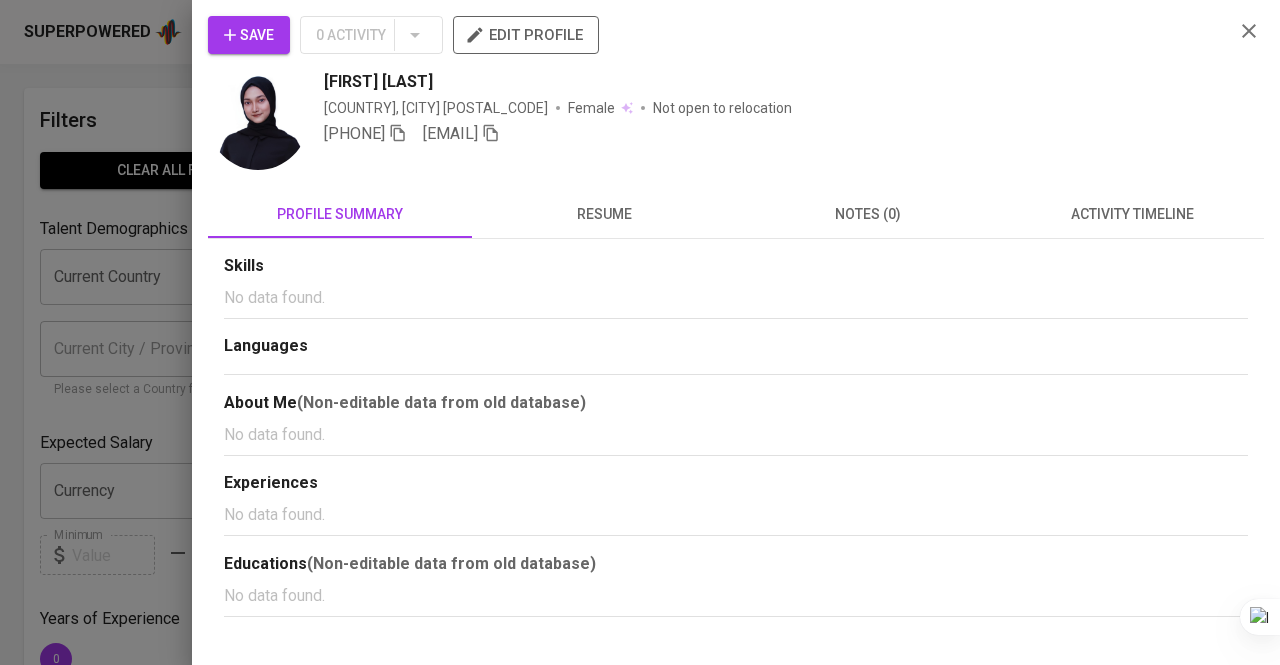 click on "resume" at bounding box center [340, 214] 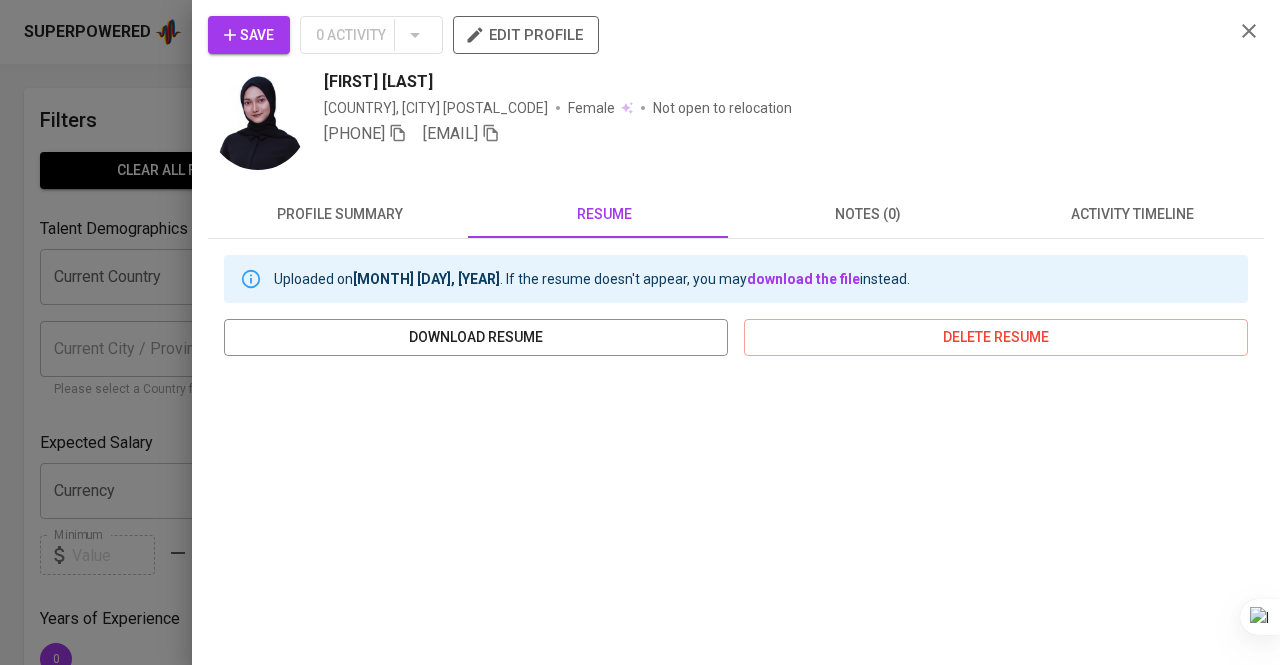 type 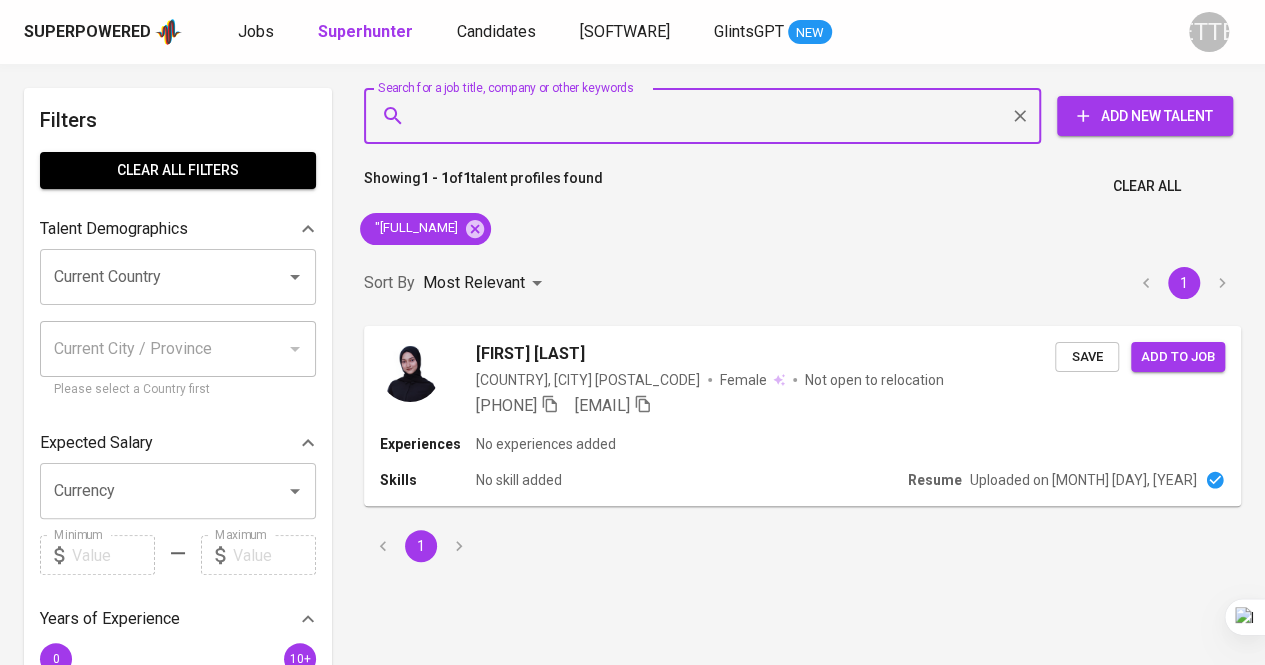 click on "Search for a job title, company or other keywords" at bounding box center (707, 116) 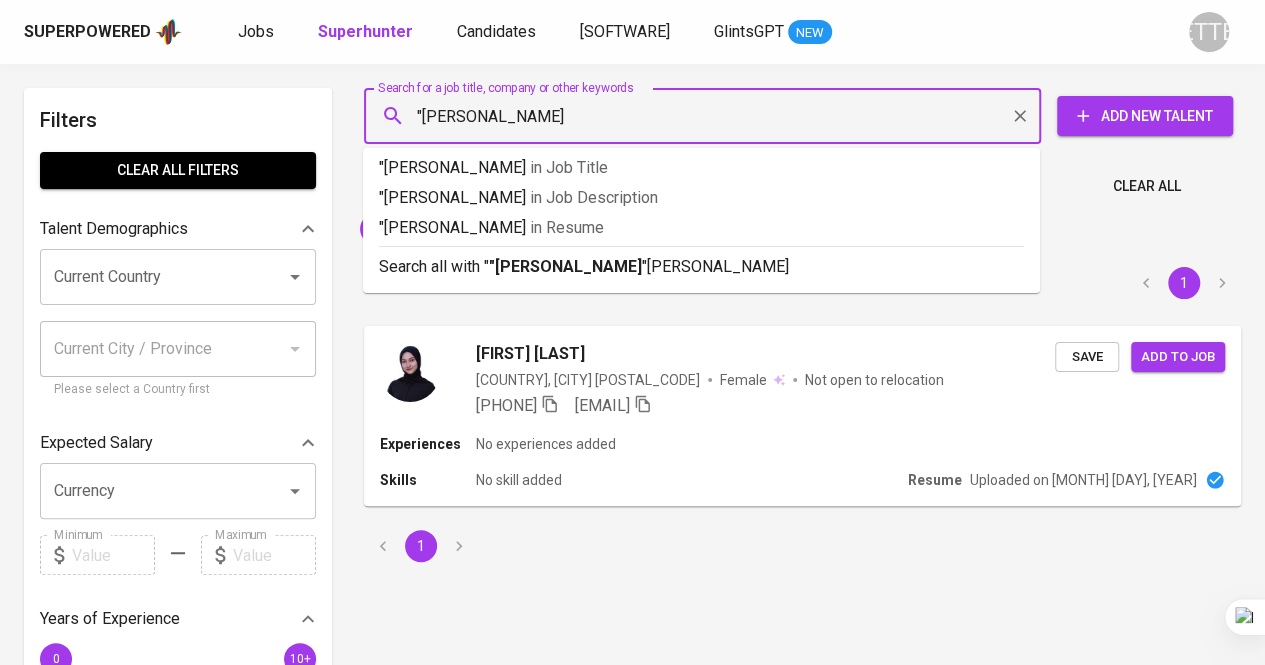 paste on "[PERSON NAME]" 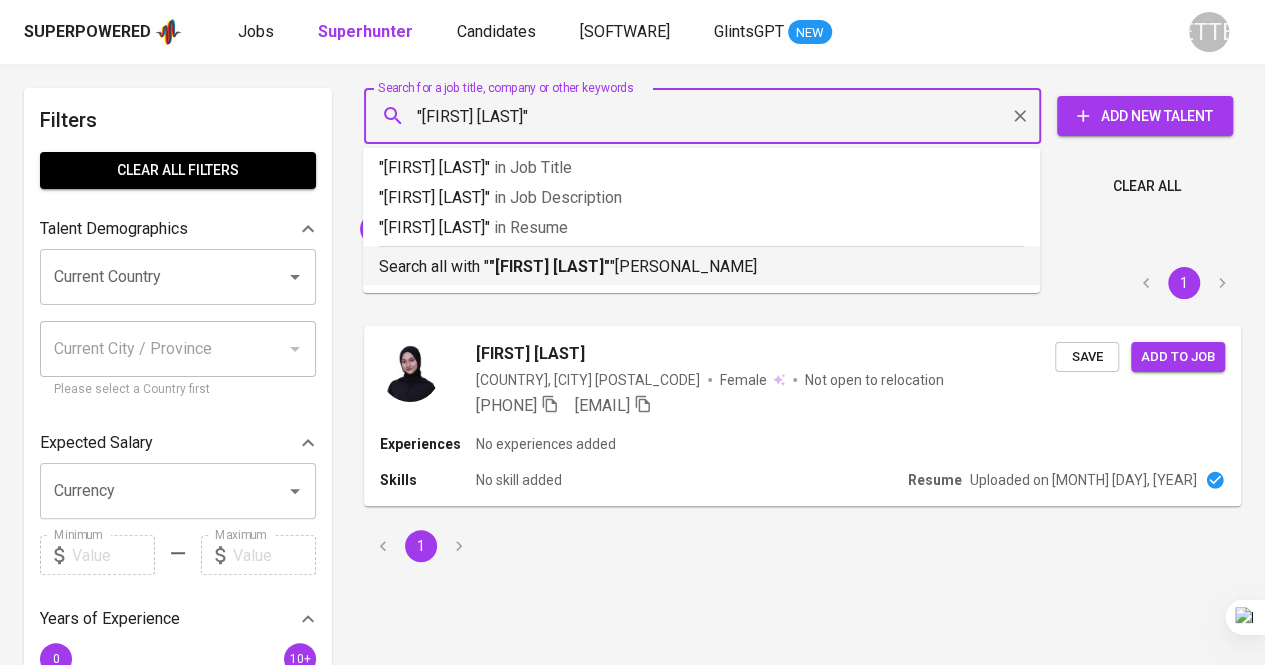 click on ""[FIRST] [LAST]"" at bounding box center [549, 266] 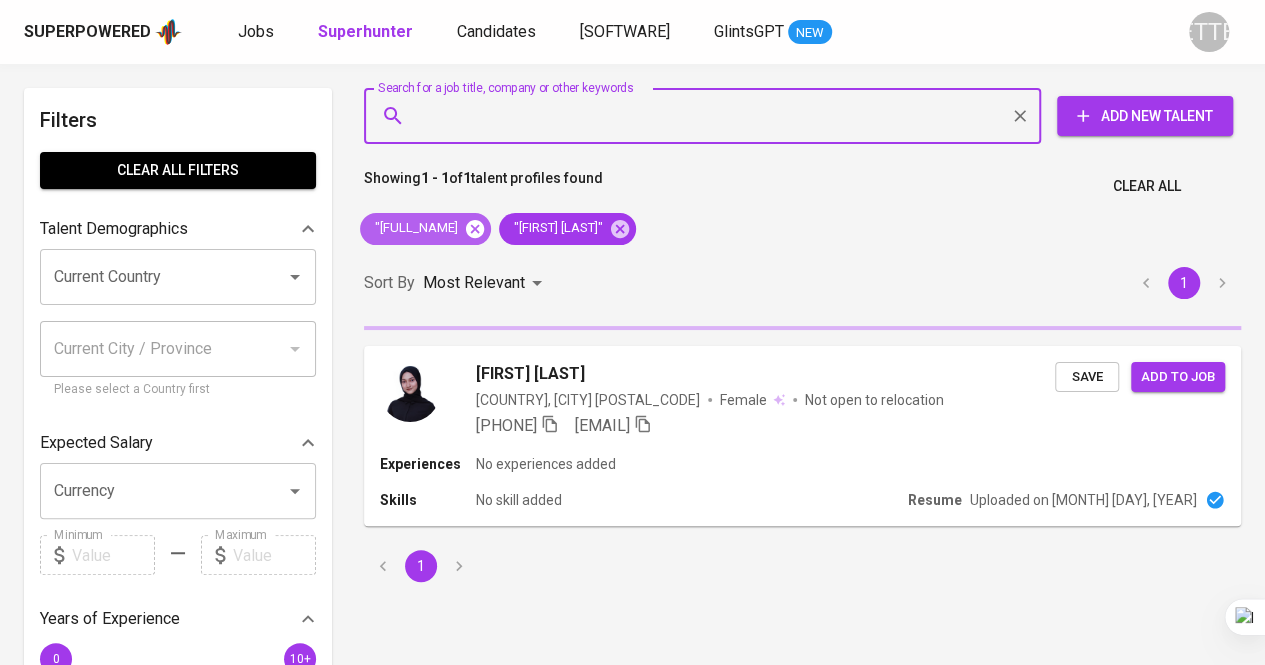 click at bounding box center [475, 228] 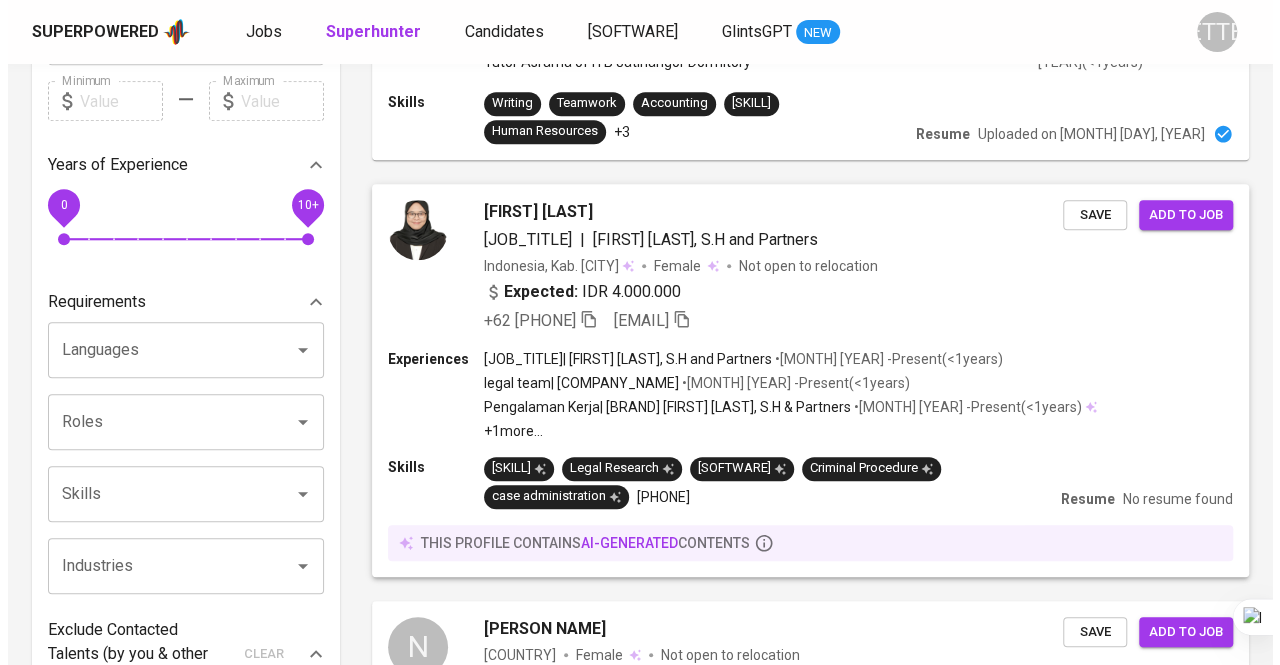 scroll, scrollTop: 0, scrollLeft: 0, axis: both 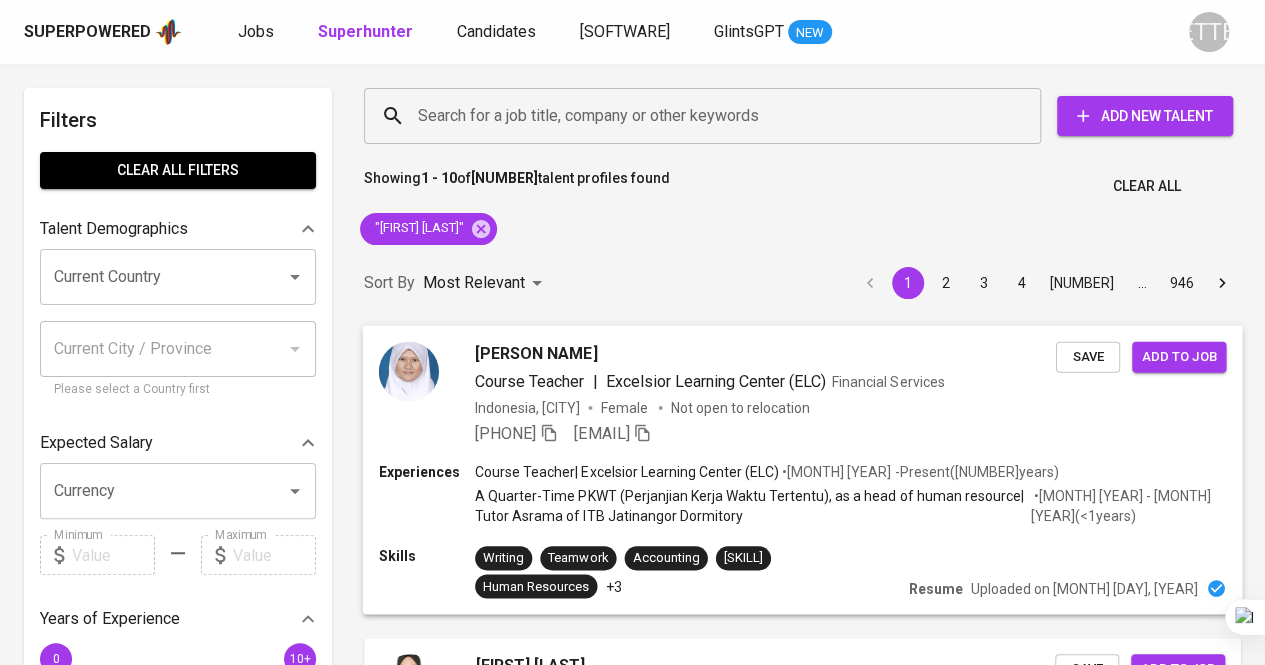 click on "[PERSON NAME]" at bounding box center [536, 353] 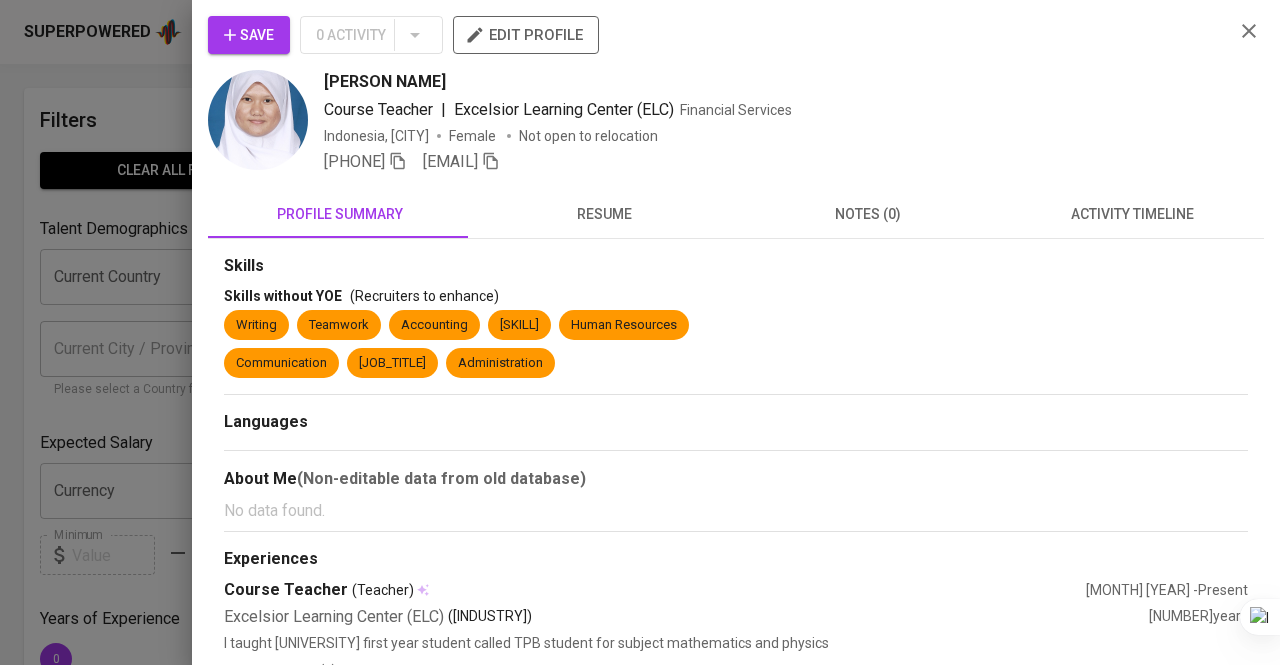 click on "resume" at bounding box center (340, 214) 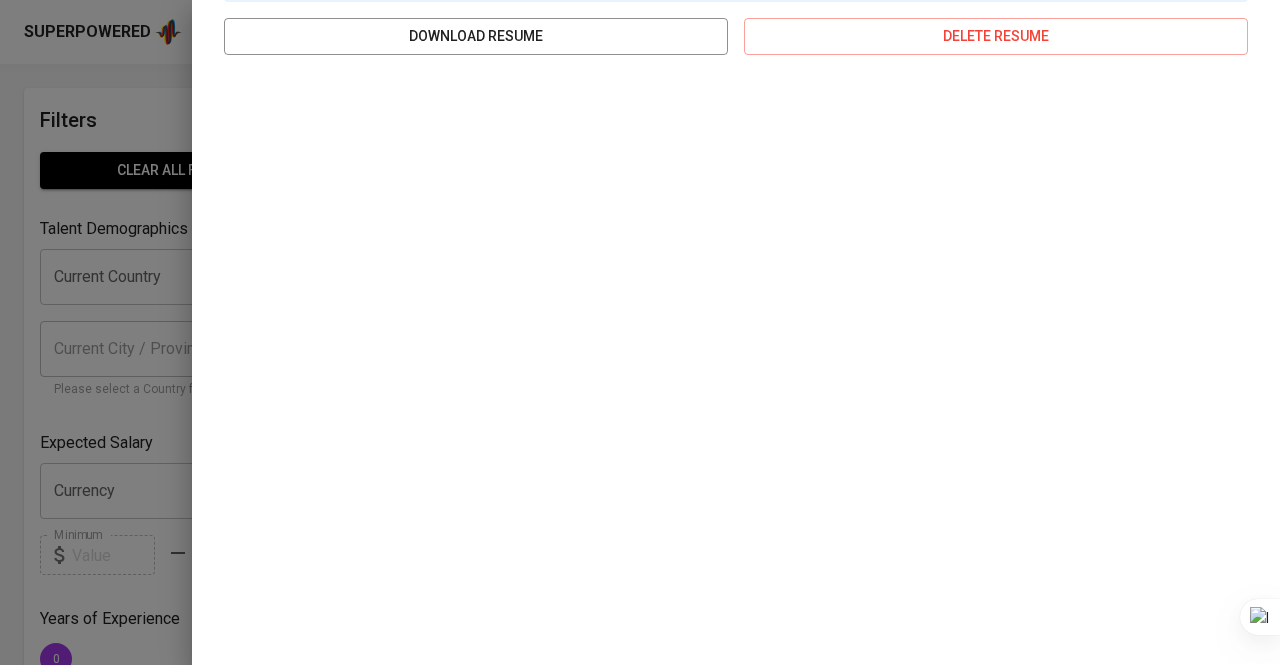 scroll, scrollTop: 307, scrollLeft: 0, axis: vertical 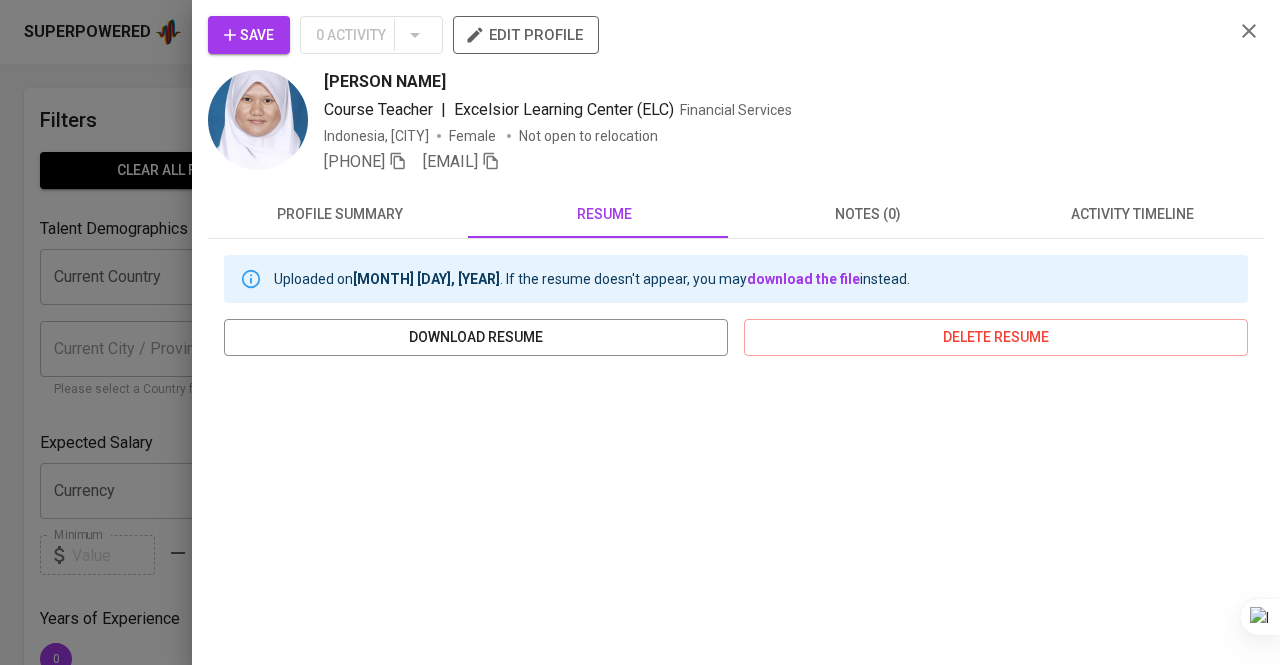 click at bounding box center [398, 161] 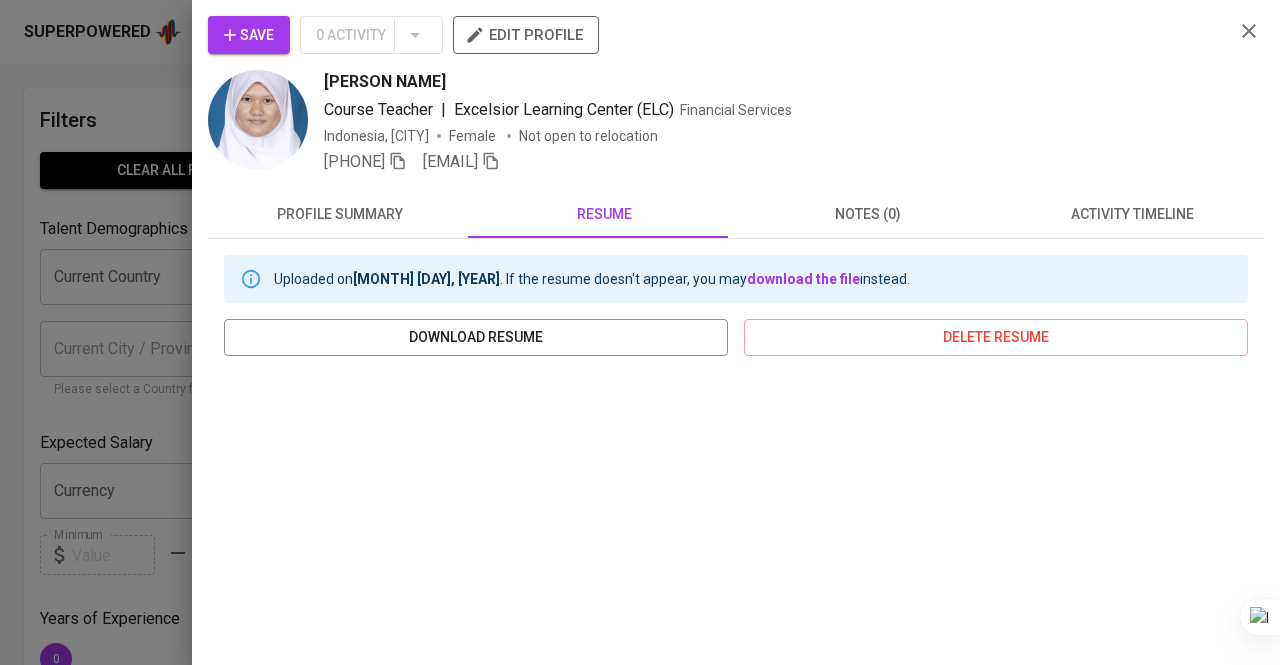 click at bounding box center [640, 332] 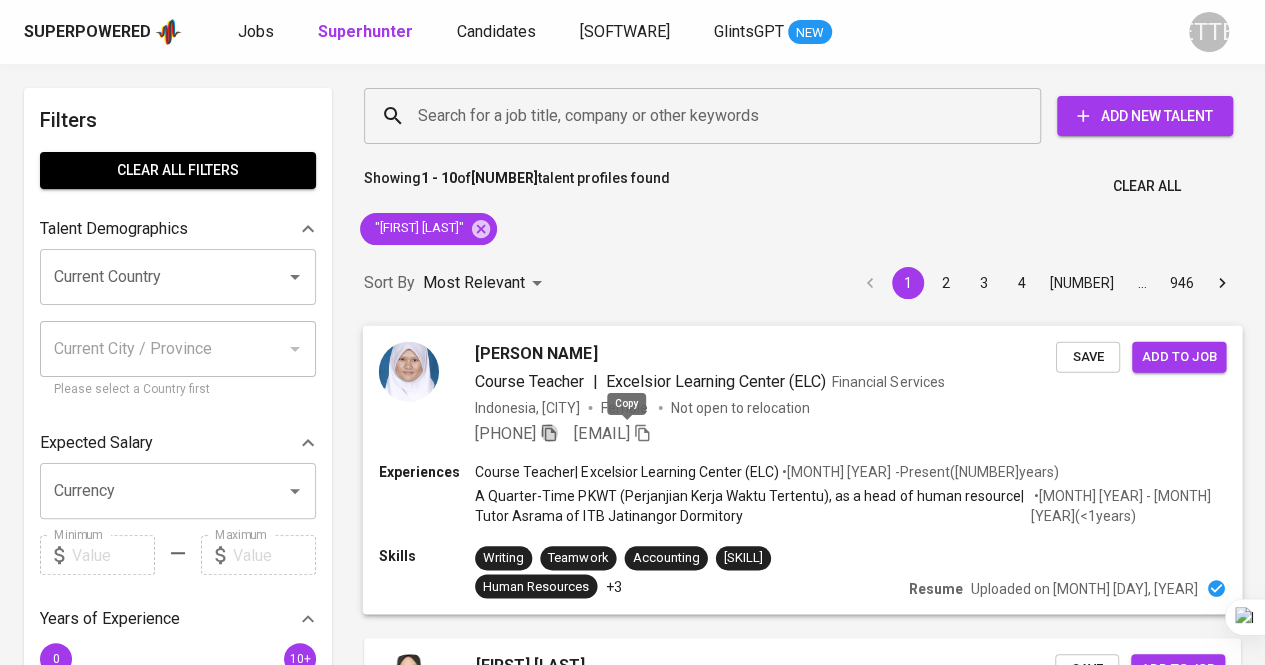 click at bounding box center [549, 432] 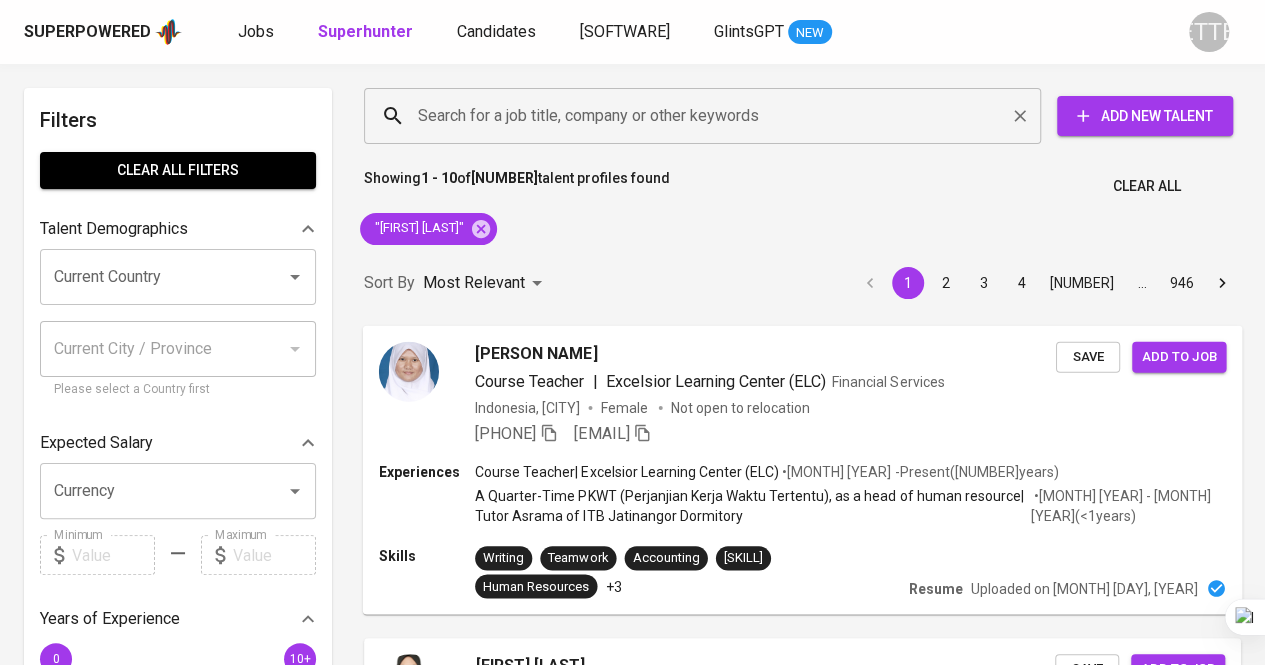 click on "Search for a job title, company or other keywords" at bounding box center [707, 116] 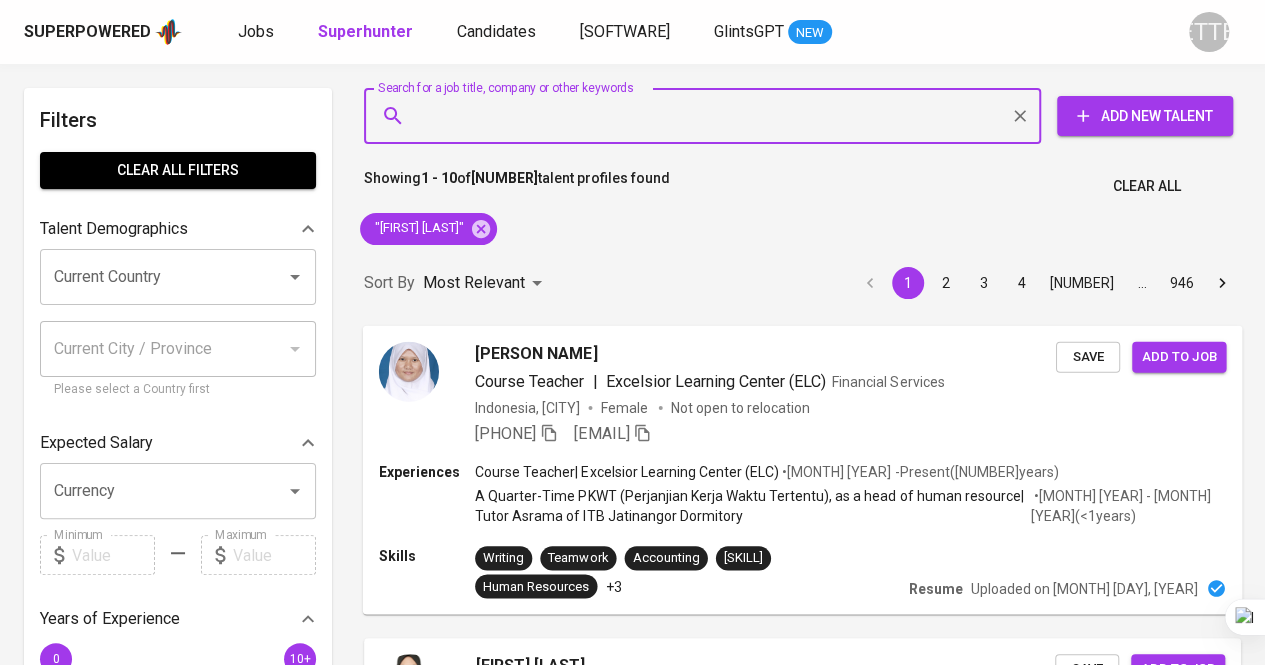 paste on "[EMAIL]" 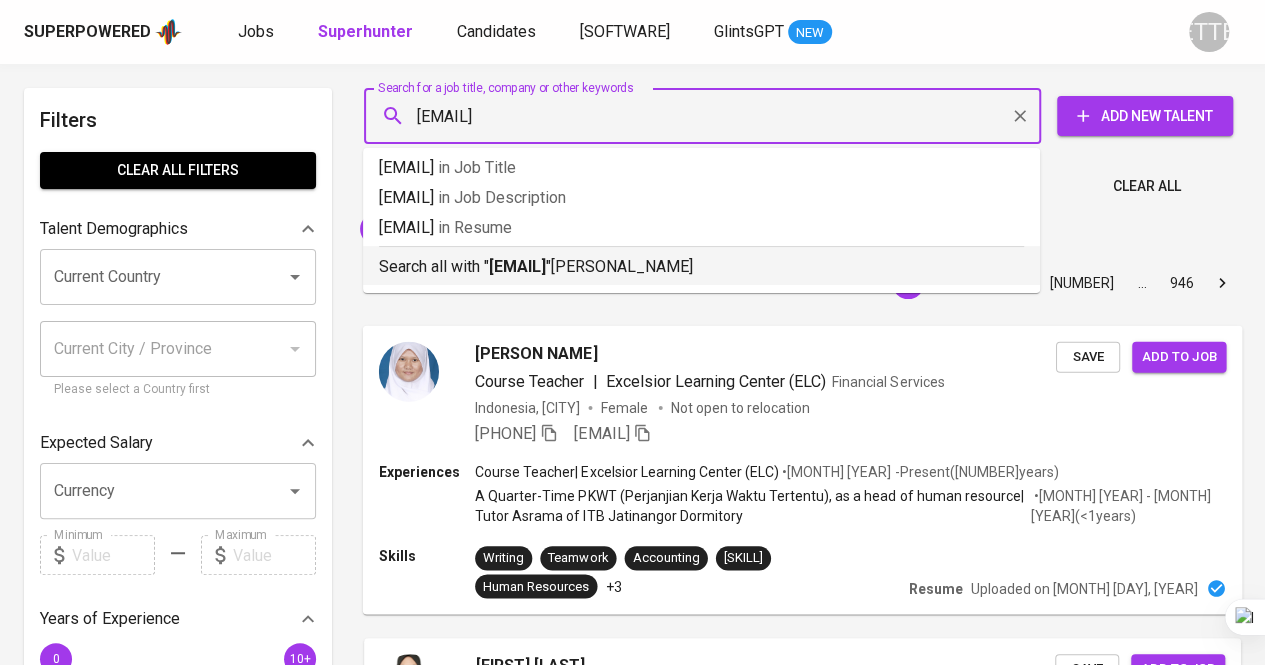click on "Search all with " [EMAIL] "" at bounding box center [701, 262] 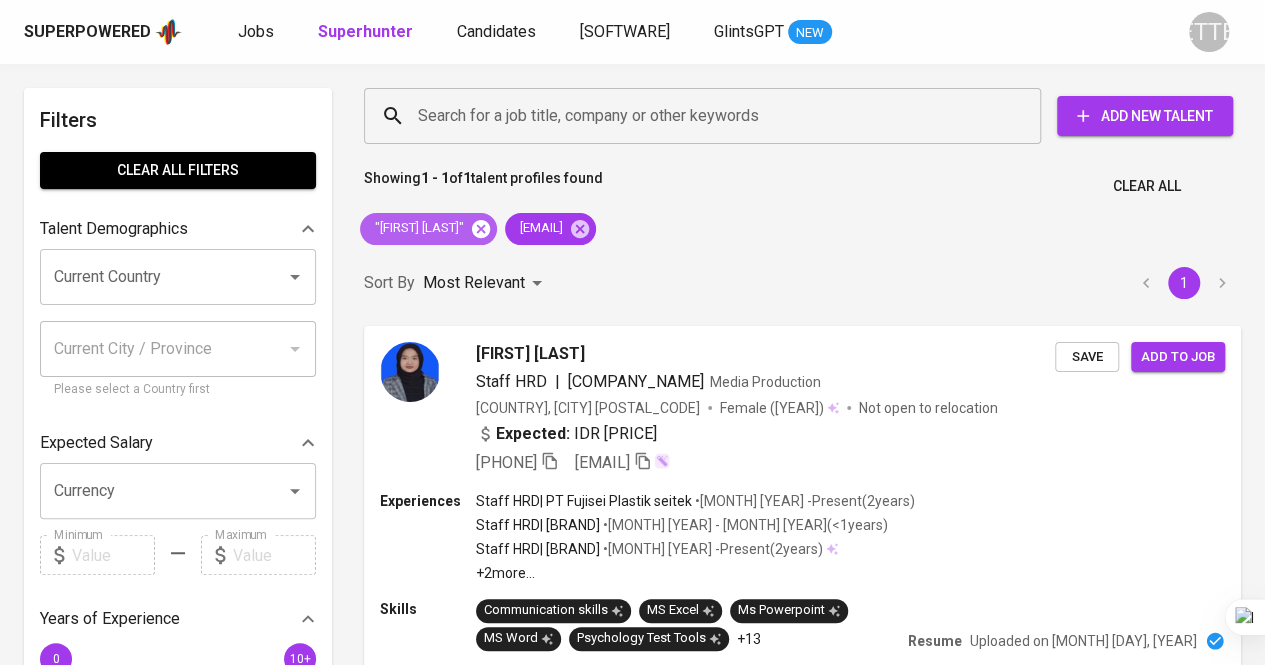 click at bounding box center [481, 229] 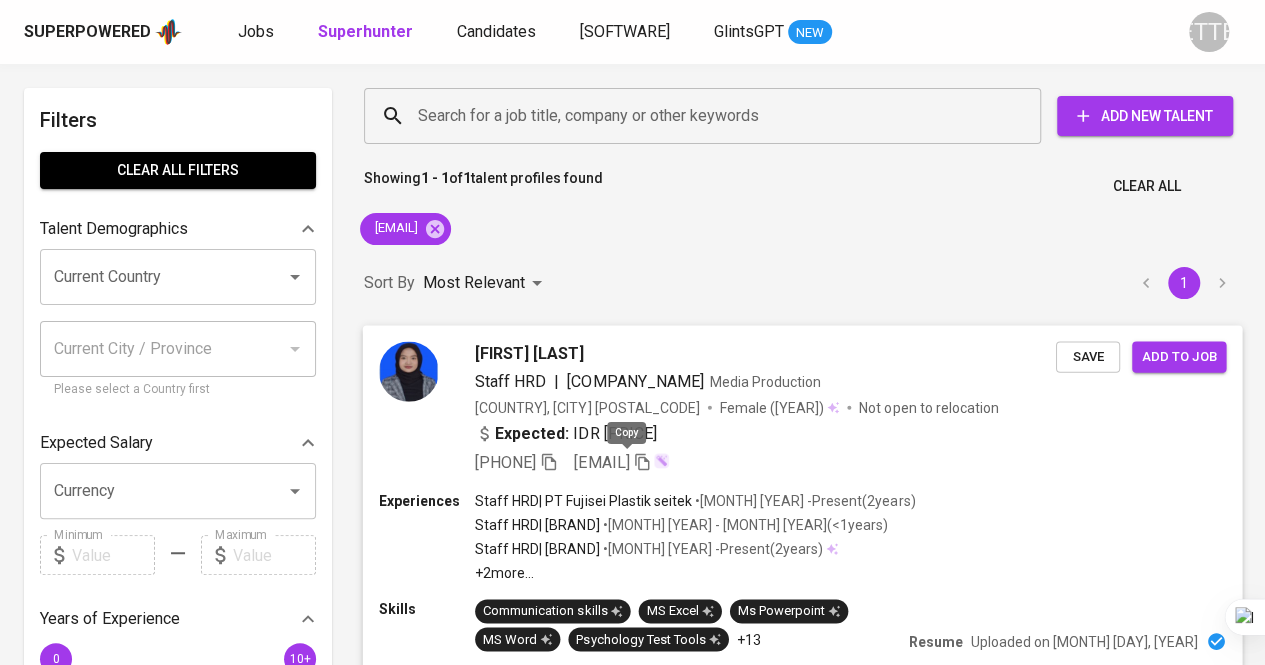 click at bounding box center (549, 461) 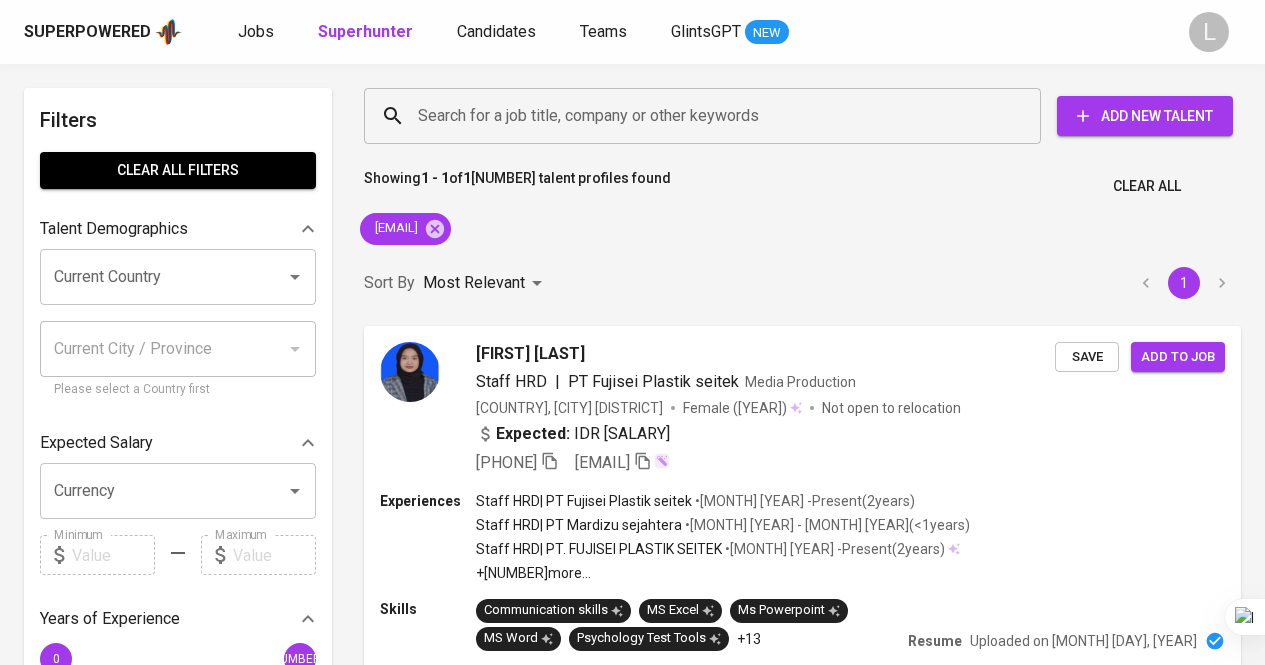 scroll, scrollTop: 0, scrollLeft: 0, axis: both 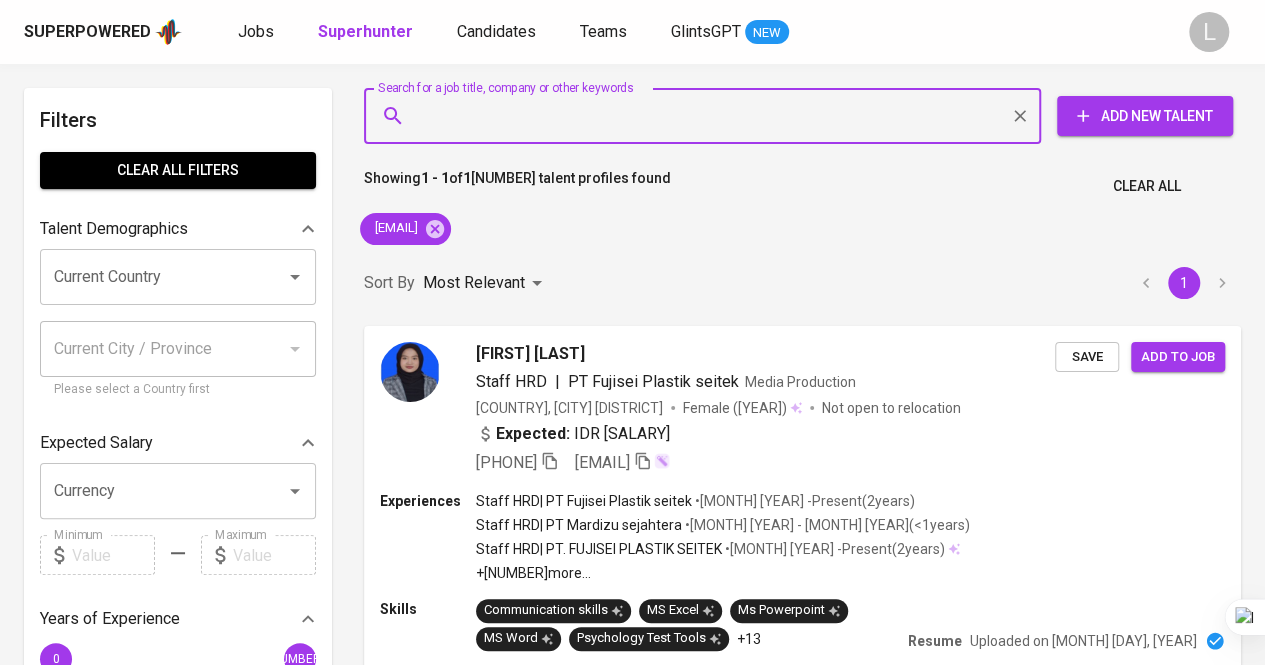 click on "Search for a job title, company or other keywords" at bounding box center (707, 116) 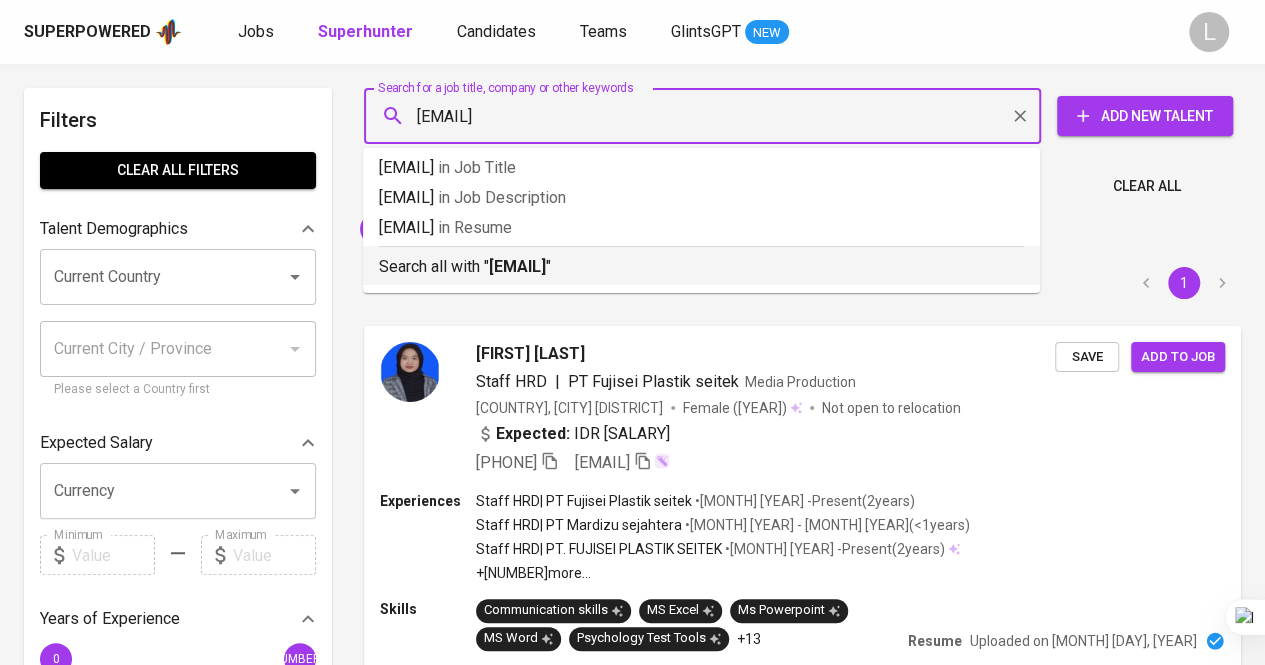 click on "Search all with " [EMAIL] "" at bounding box center [701, 262] 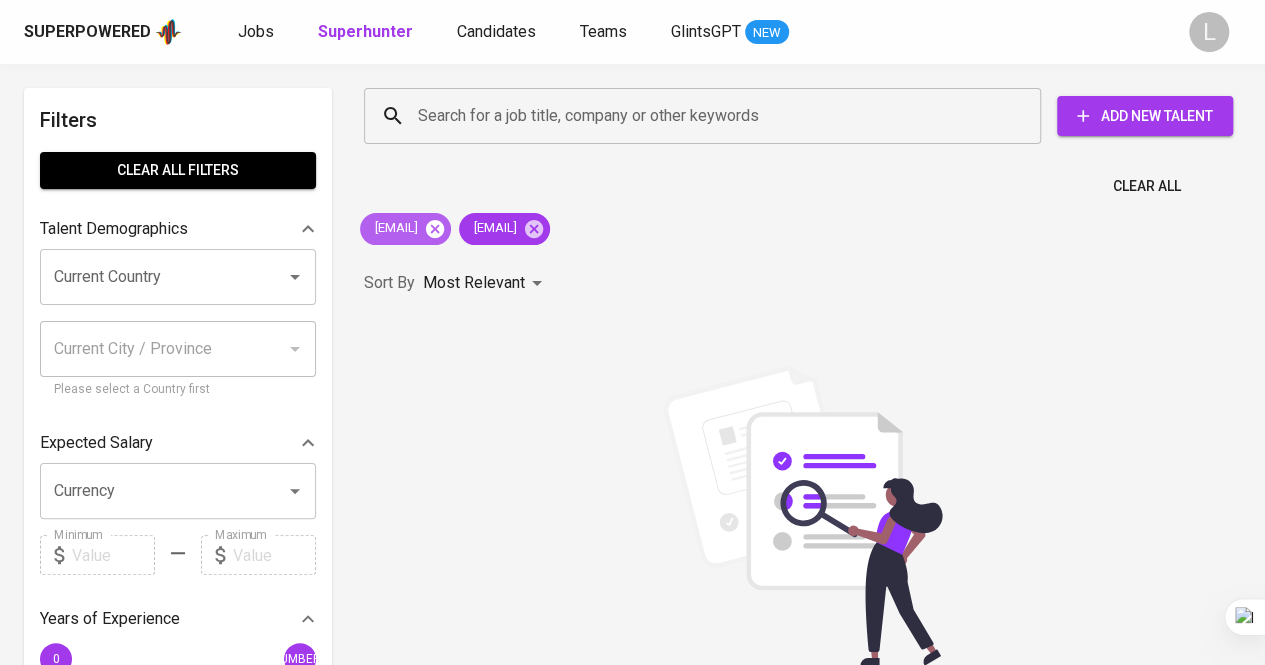 click at bounding box center [435, 228] 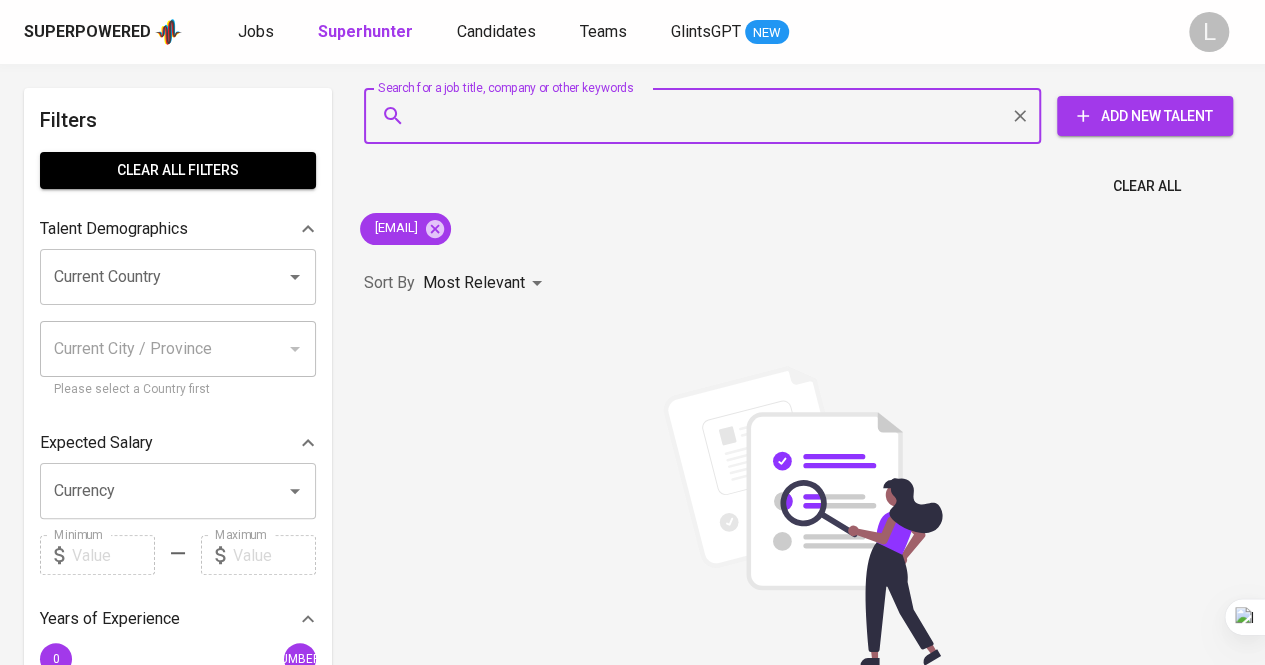 click on "Search for a job title, company or other keywords" at bounding box center [707, 116] 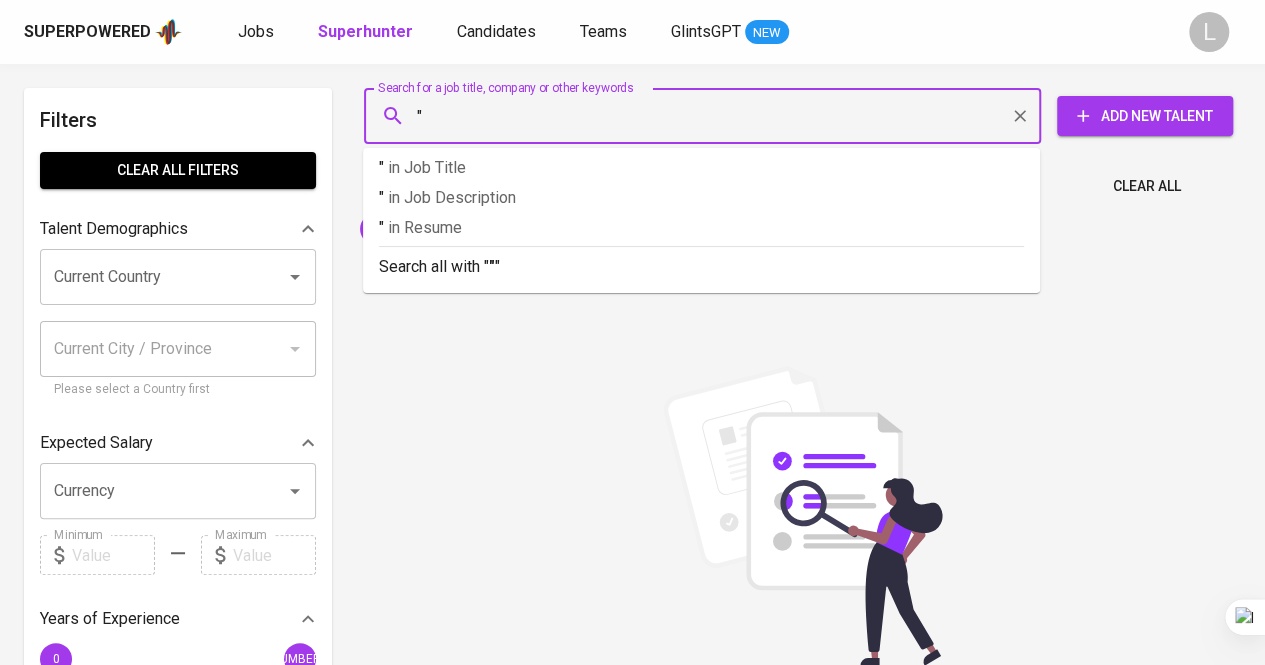 paste on "Isna Nur Ardiyana" 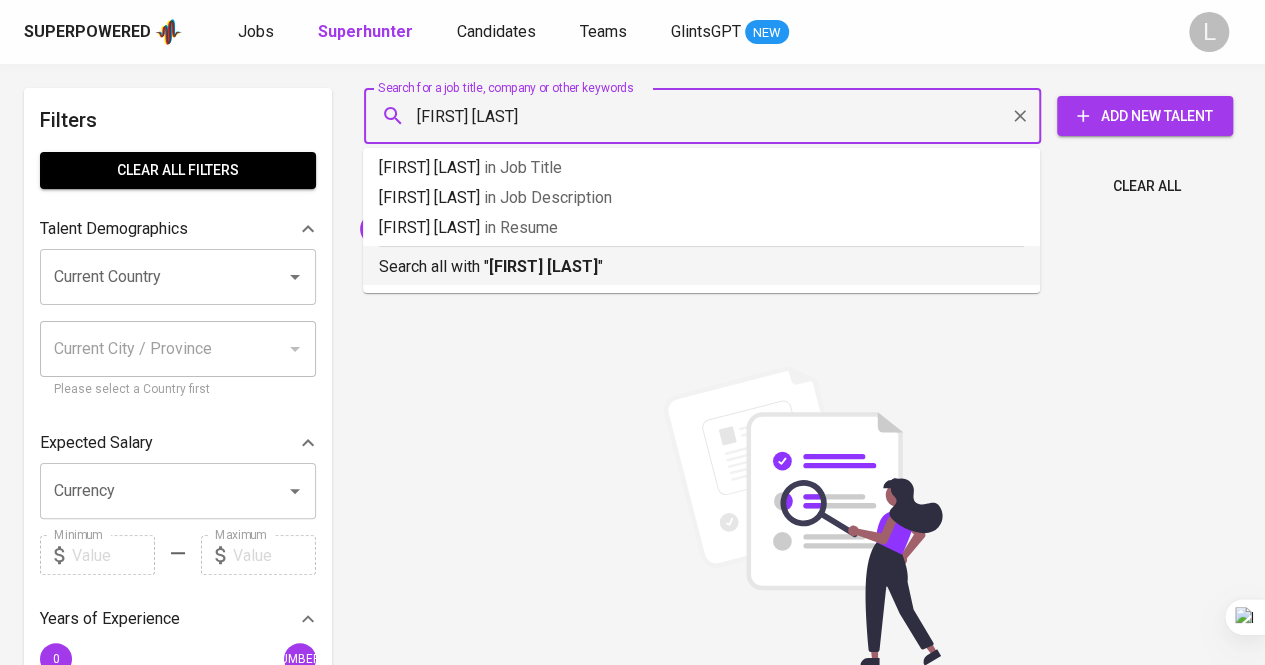 click on "Search all with " "Isna Nur Ardiyana" "" at bounding box center (701, 267) 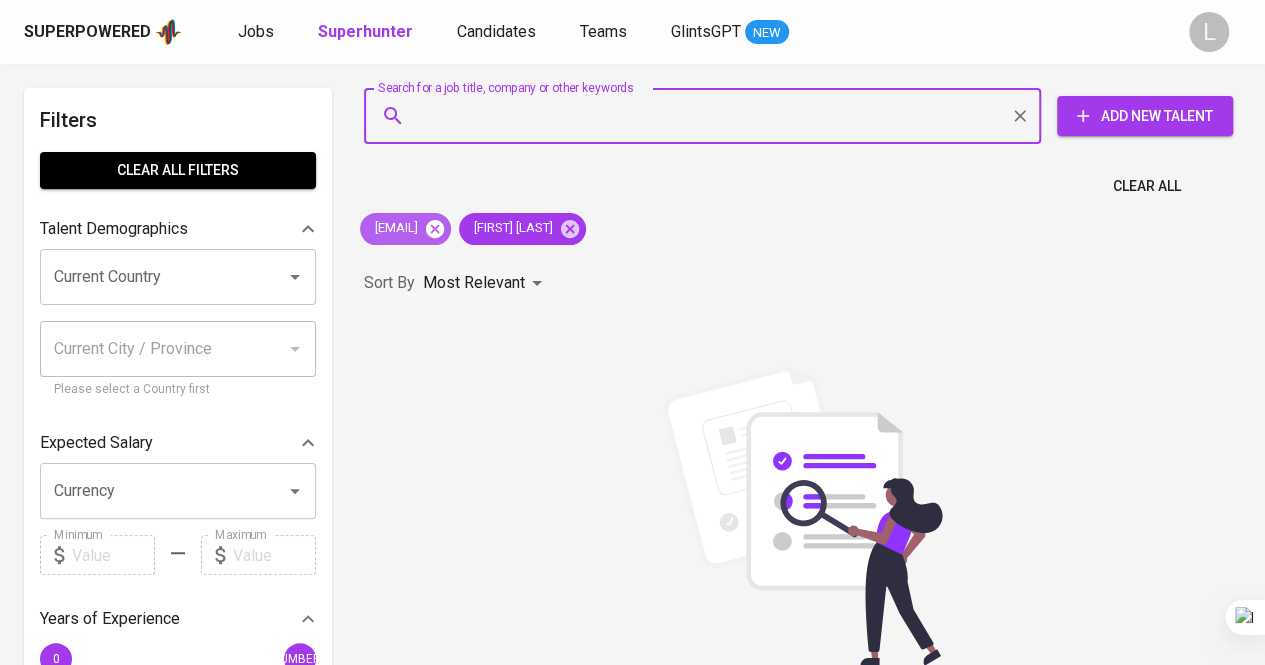 click at bounding box center (435, 229) 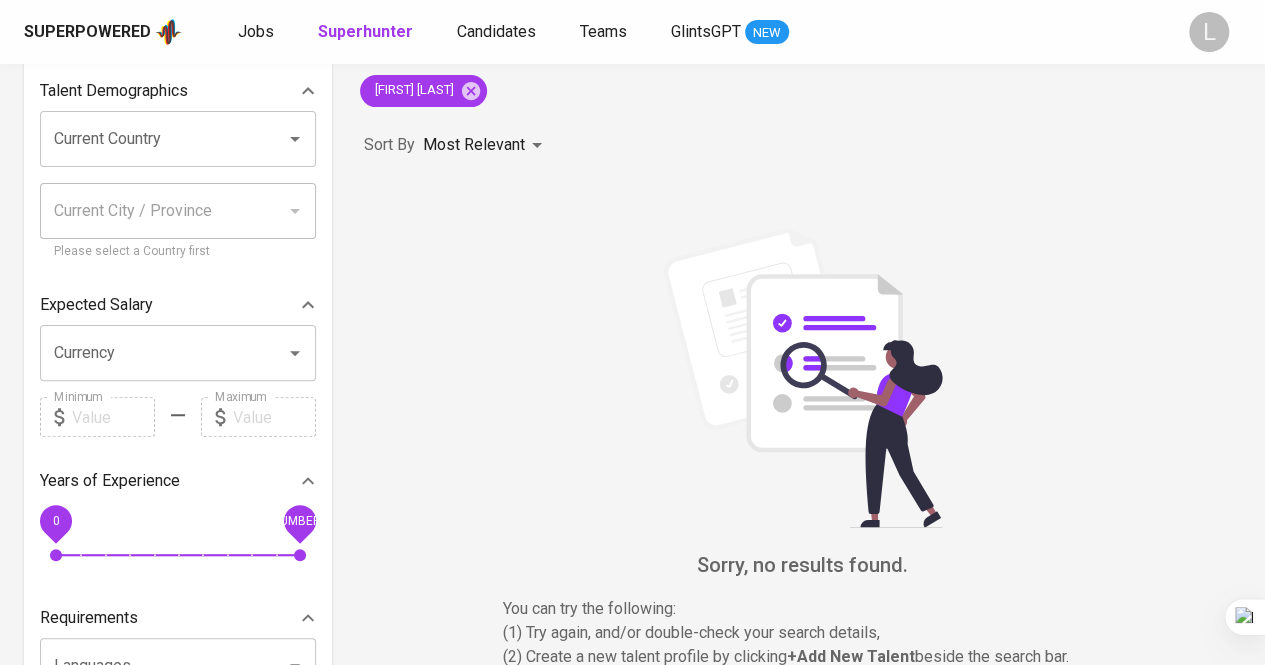 scroll, scrollTop: 0, scrollLeft: 0, axis: both 